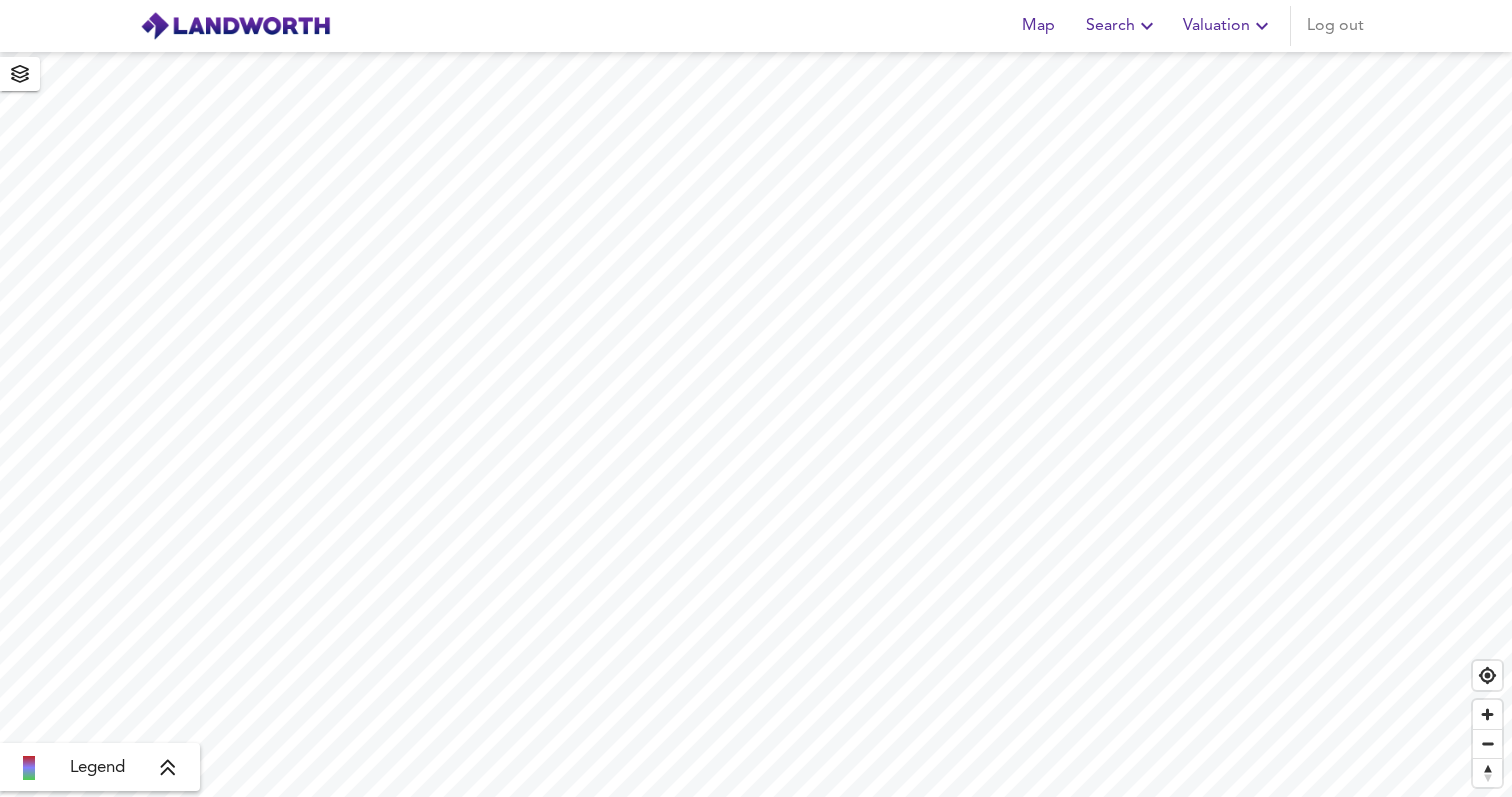 scroll, scrollTop: 0, scrollLeft: 0, axis: both 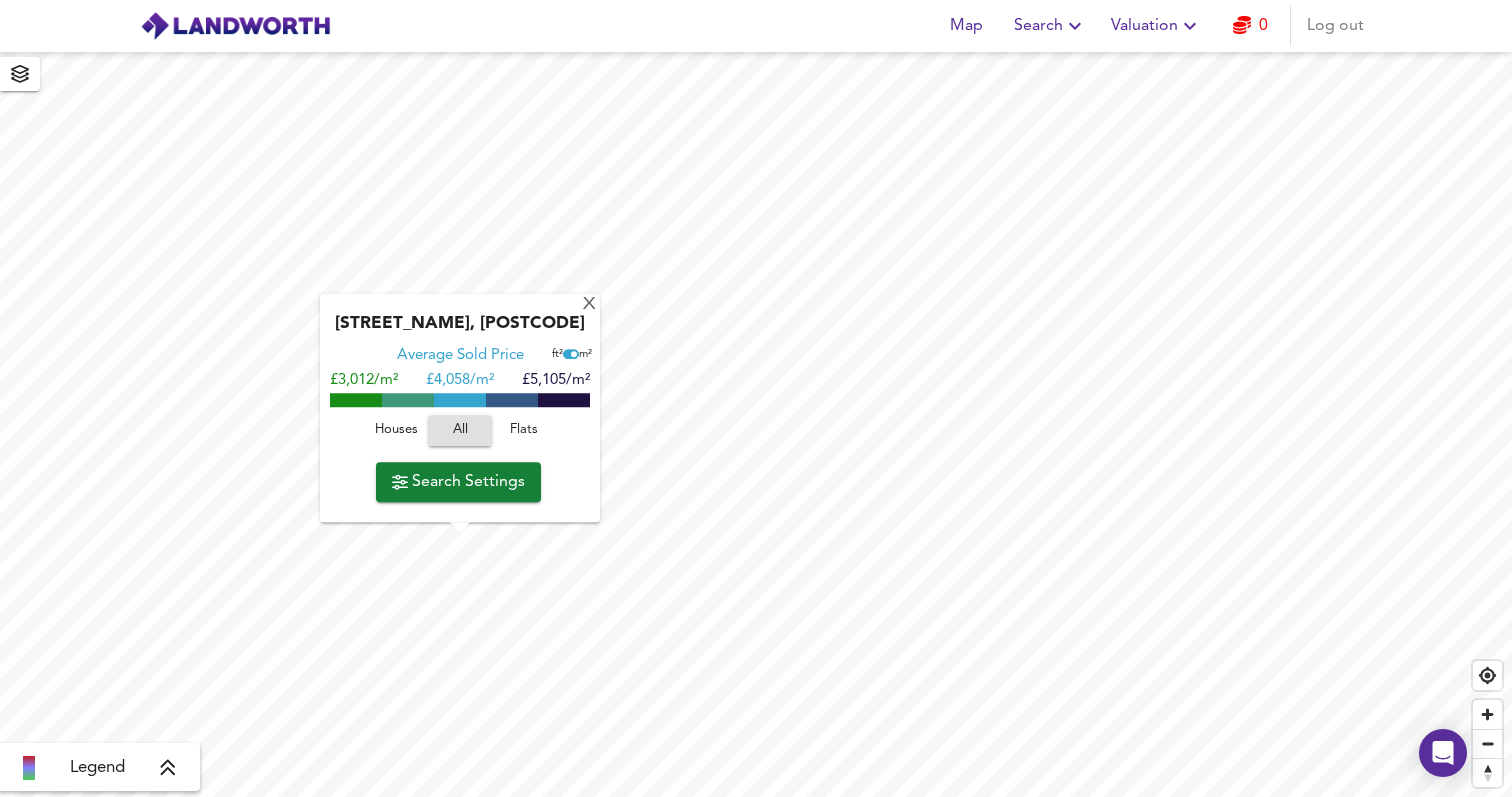 click on "Flats" at bounding box center (524, 430) 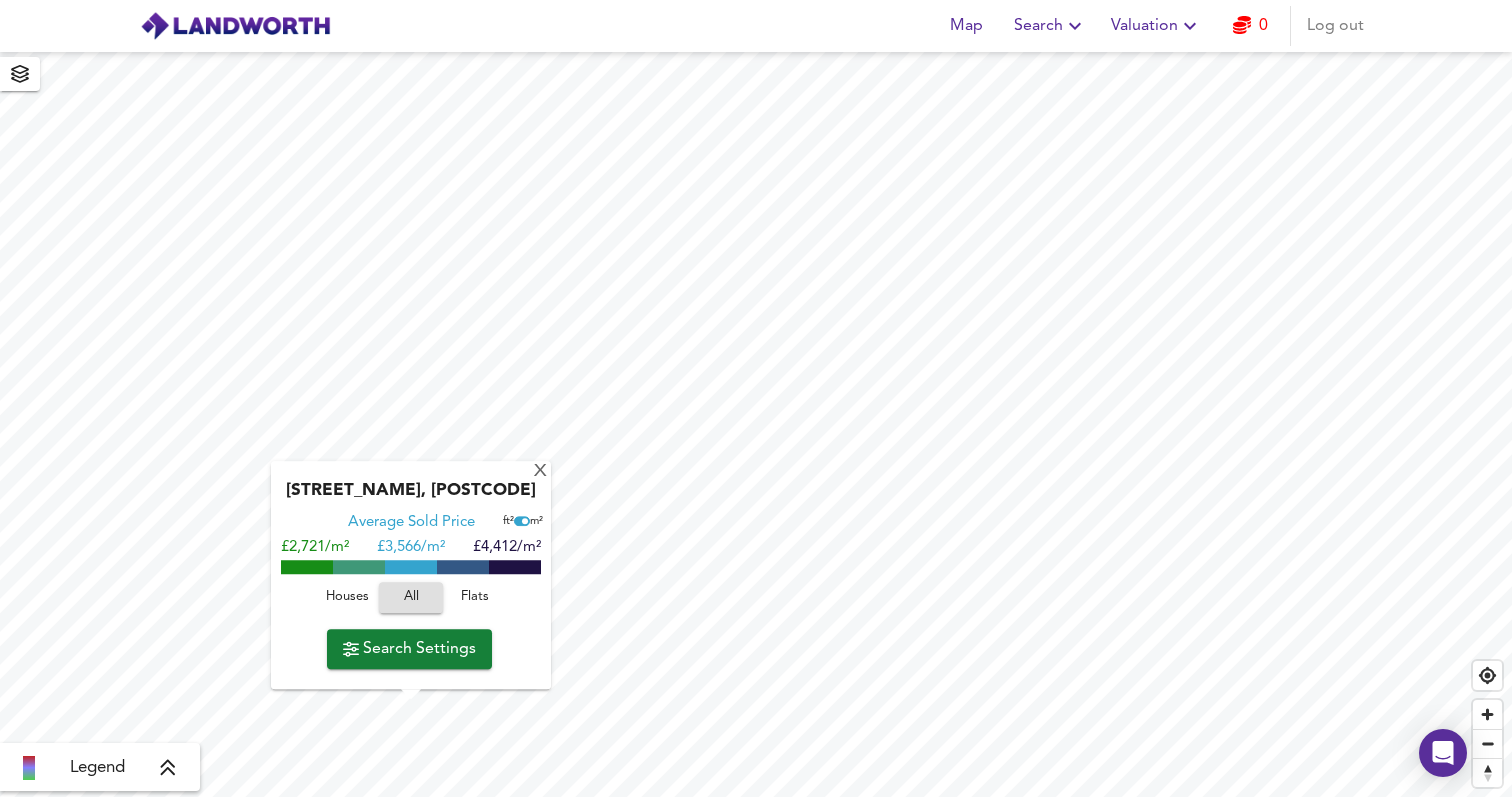 click on "Flats" at bounding box center (475, 597) 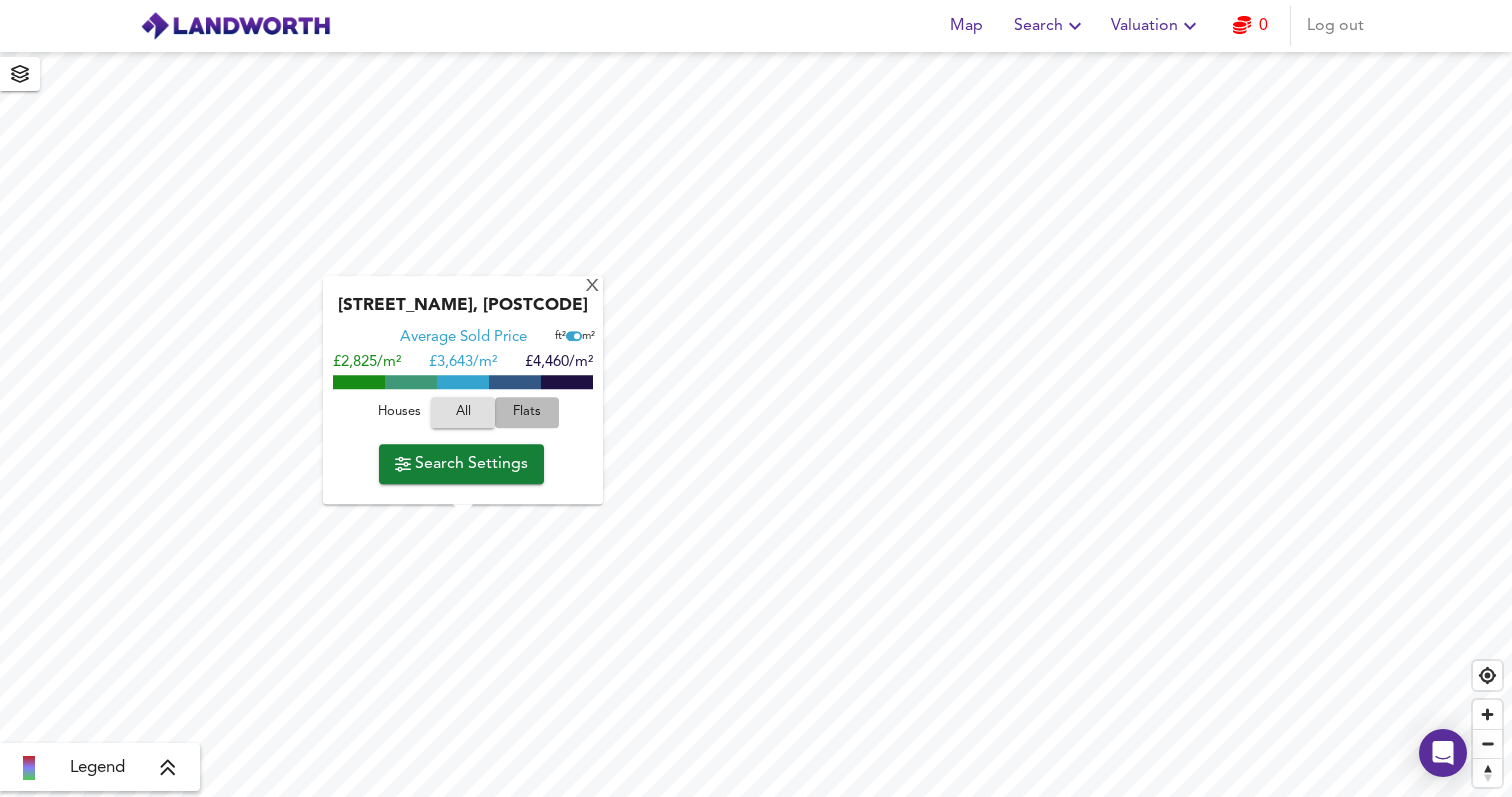 click on "Flats" at bounding box center [527, 412] 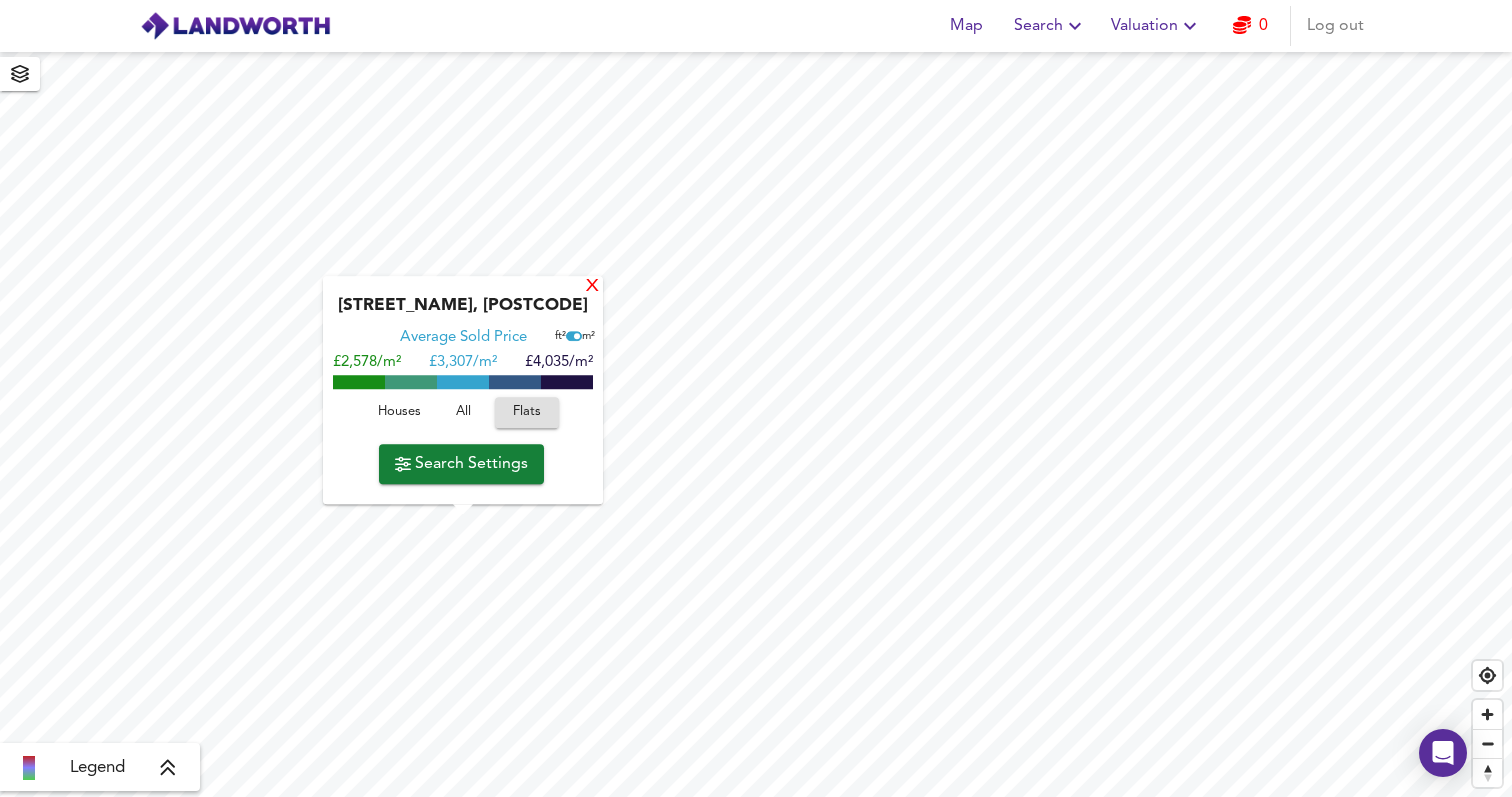 click on "X" at bounding box center [592, 287] 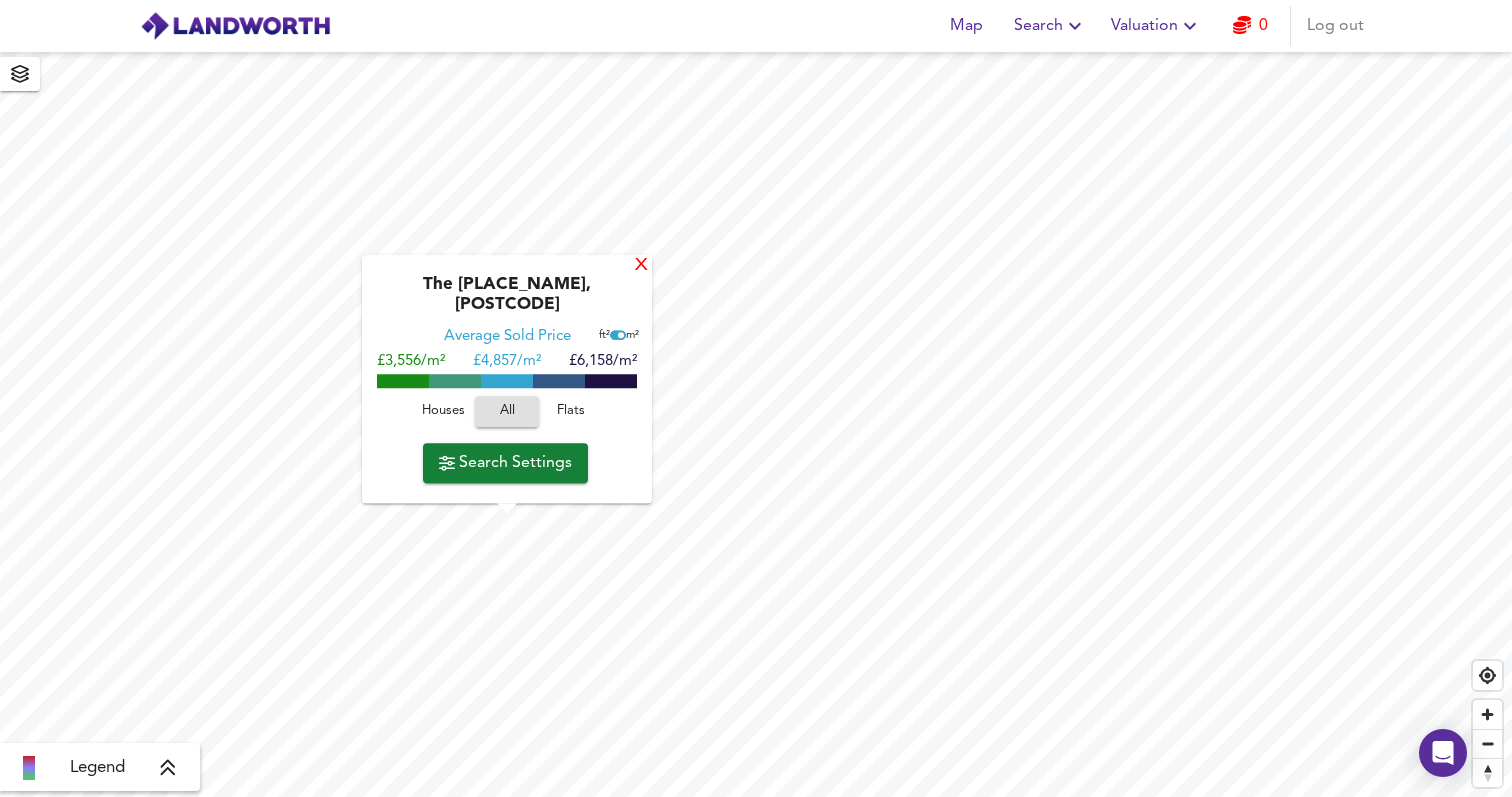 click on "X" at bounding box center (641, 266) 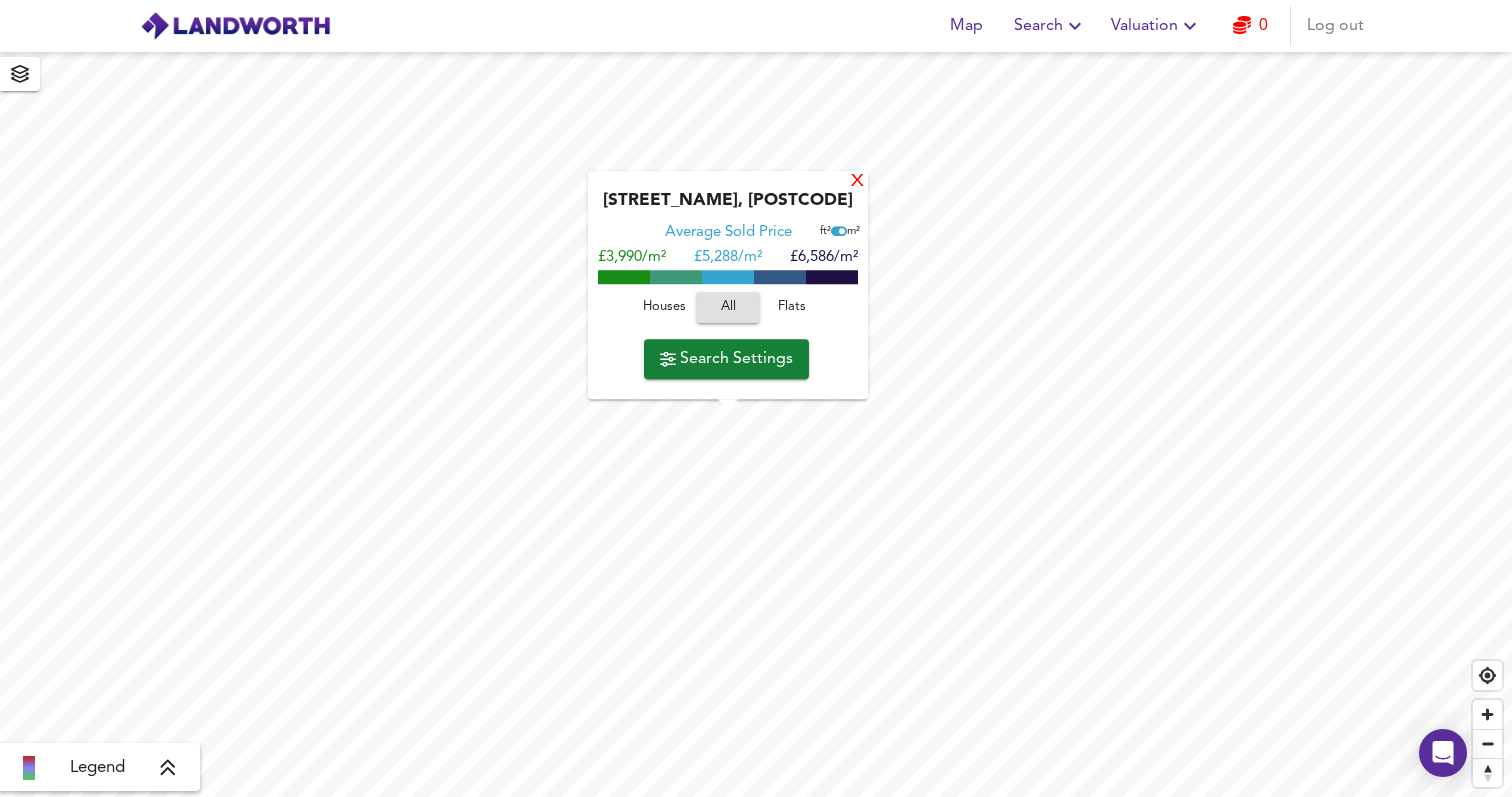 click on "X" at bounding box center [857, 182] 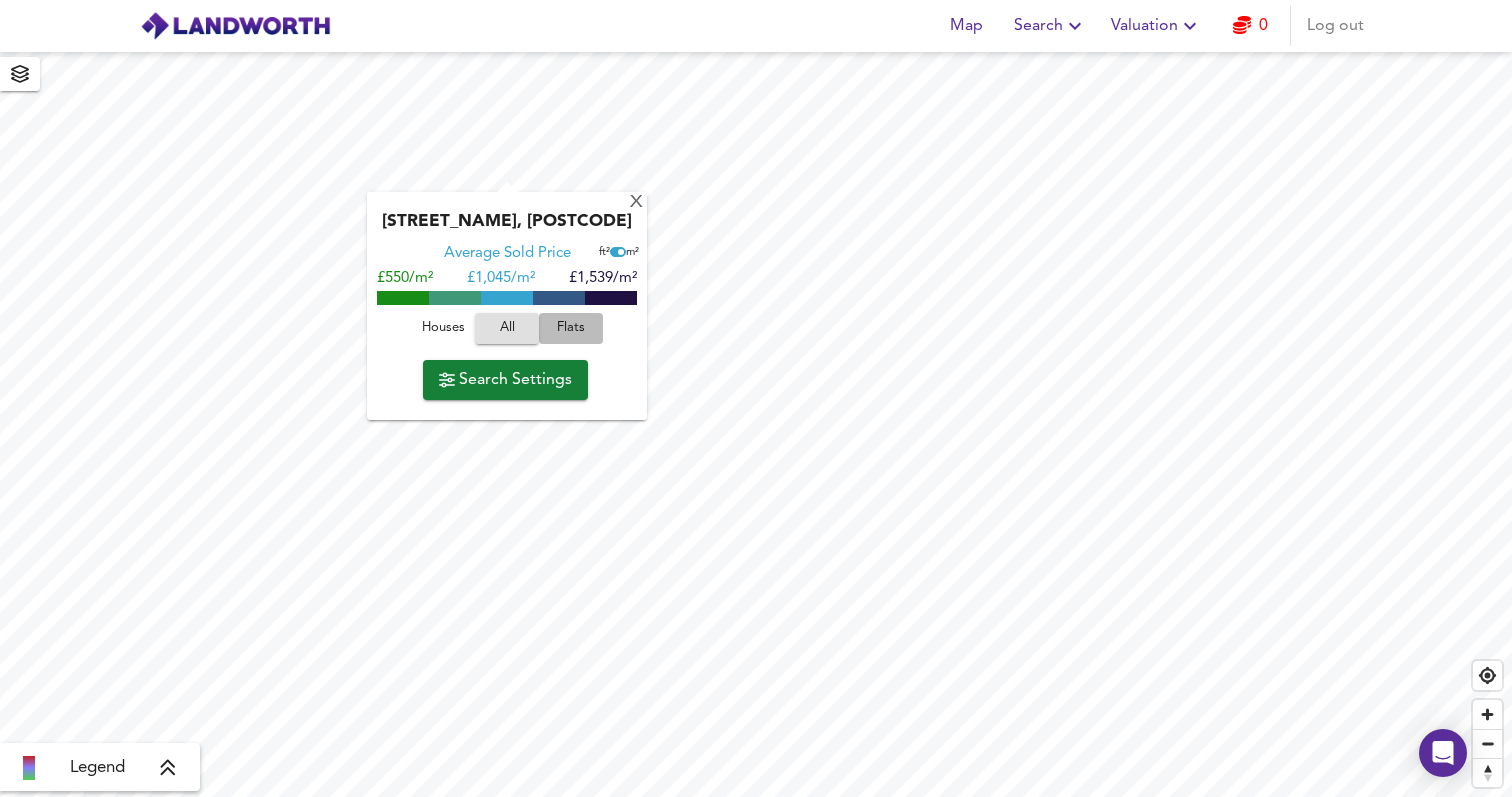 click on "Flats" at bounding box center [571, 328] 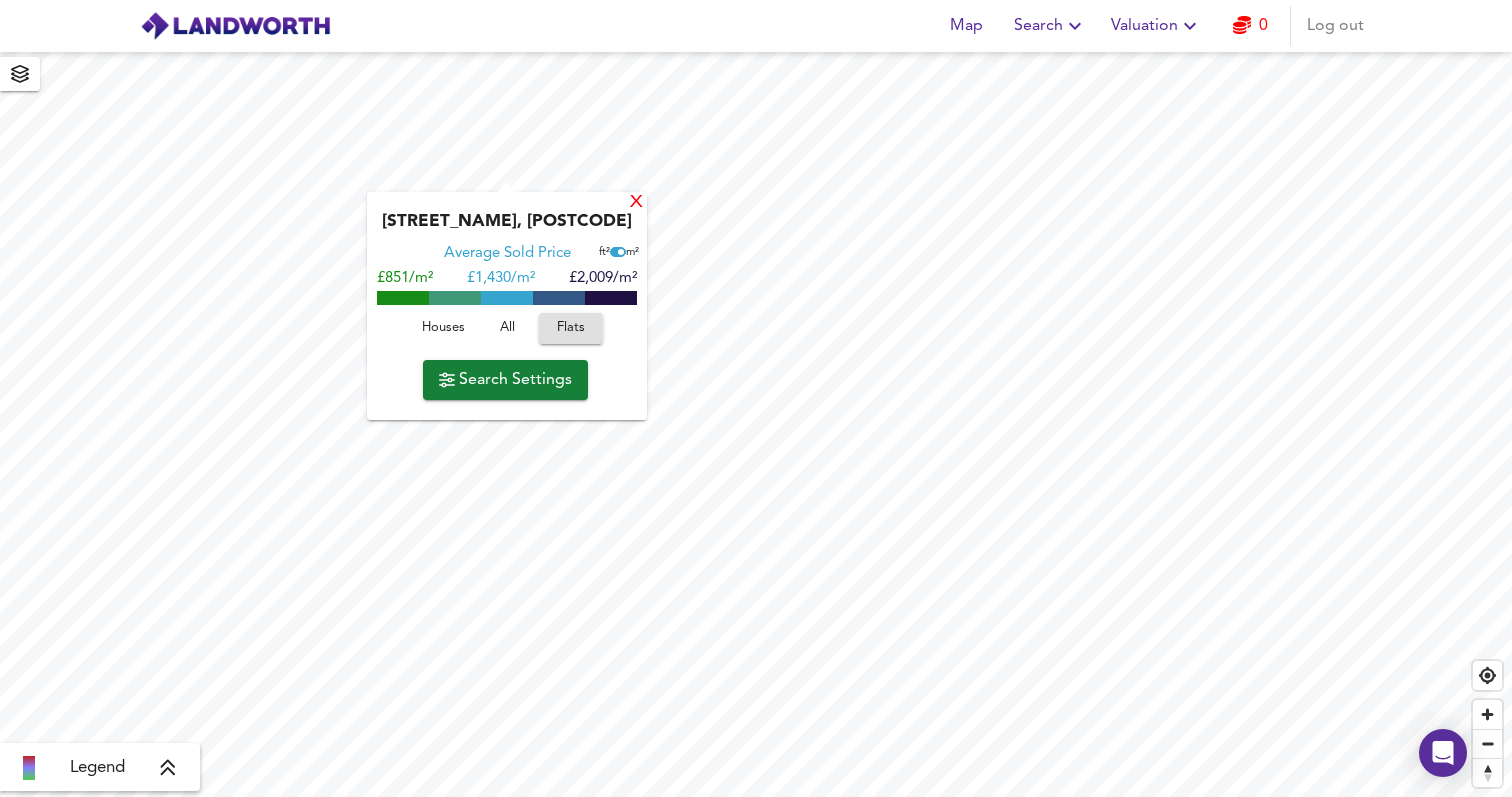 click on "X" at bounding box center [636, 202] 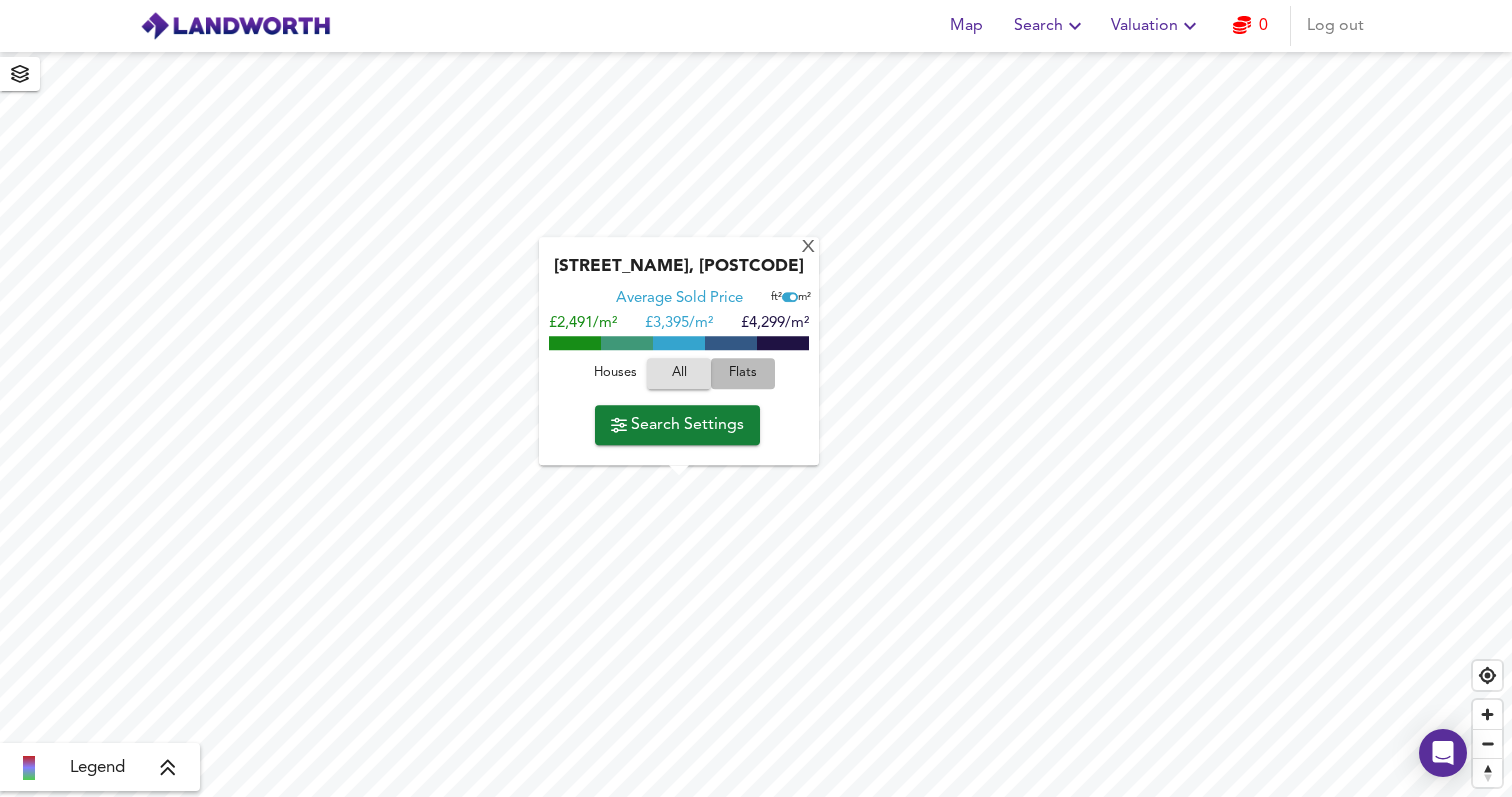 click on "Flats" at bounding box center (743, 373) 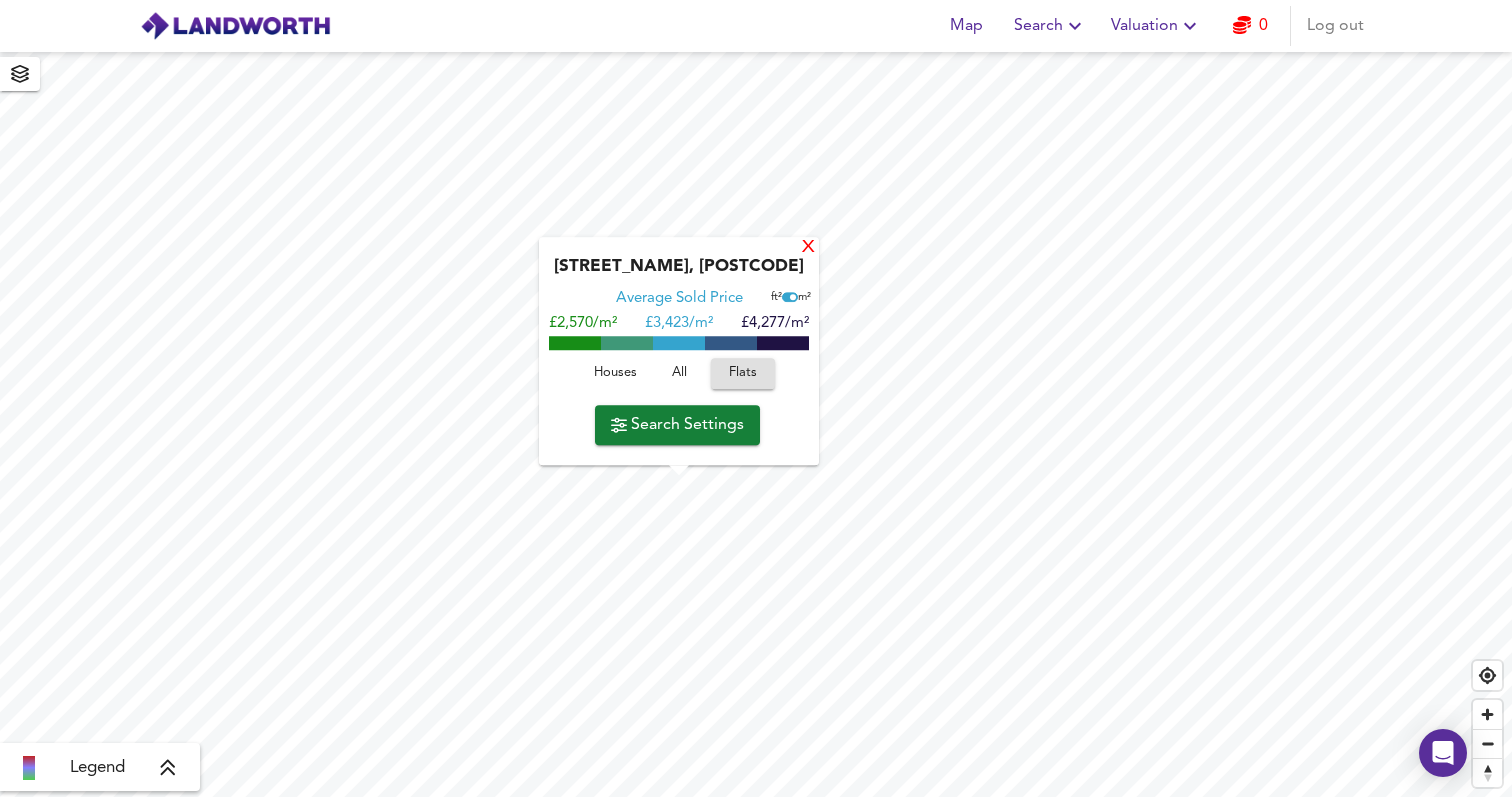 click on "X" at bounding box center (808, 248) 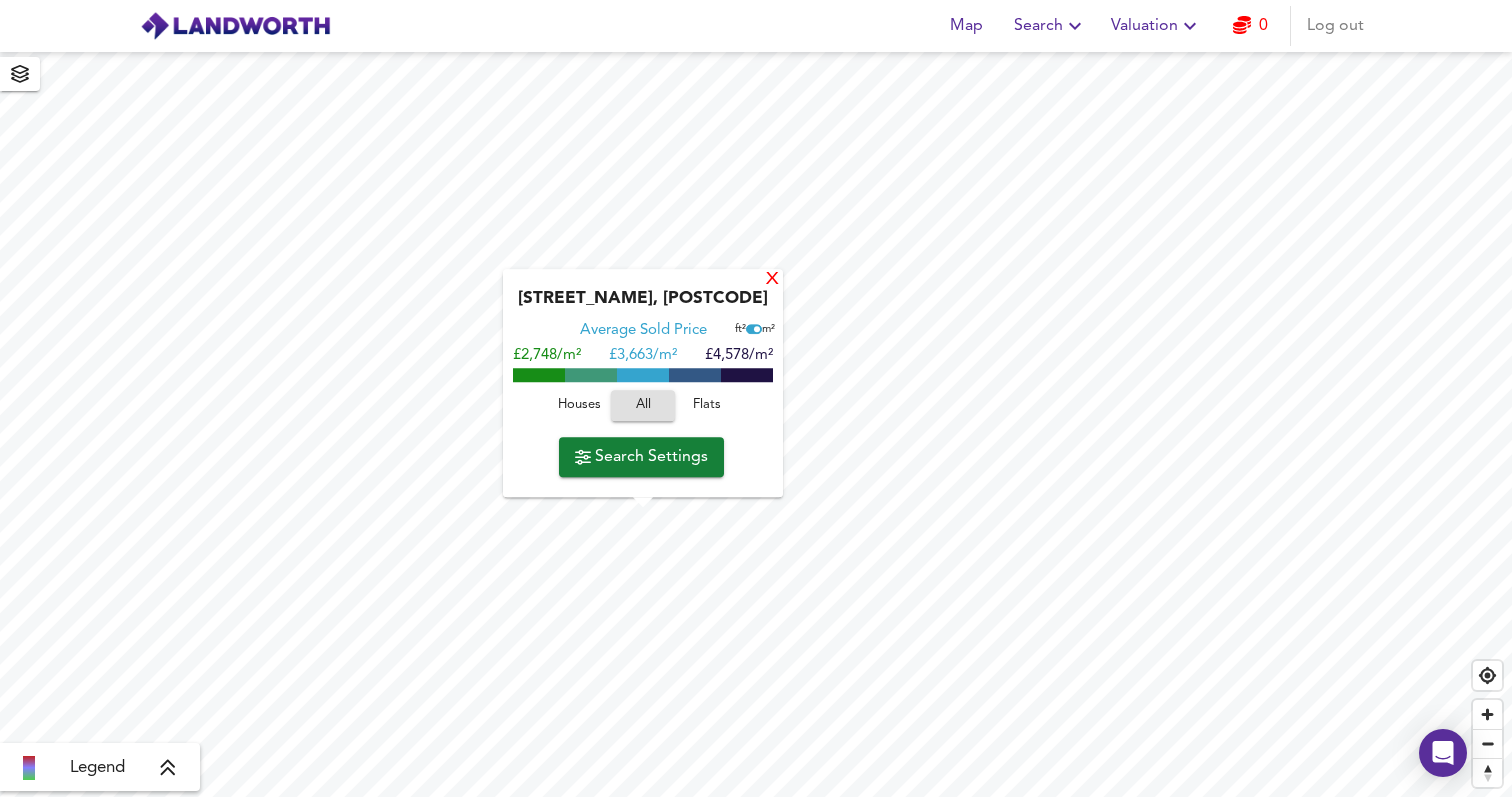 click on "X" at bounding box center [772, 280] 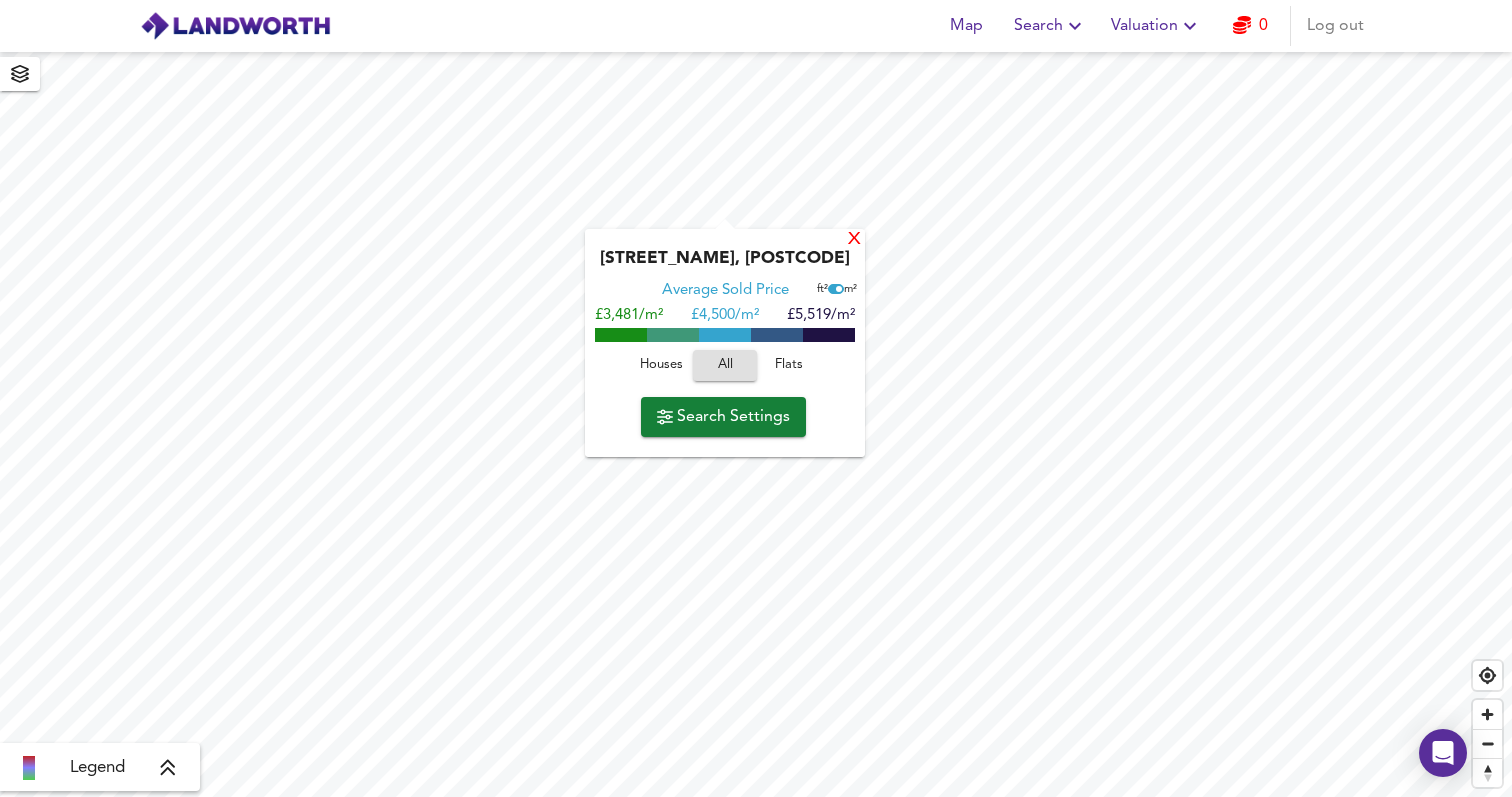 click on "X" at bounding box center (854, 239) 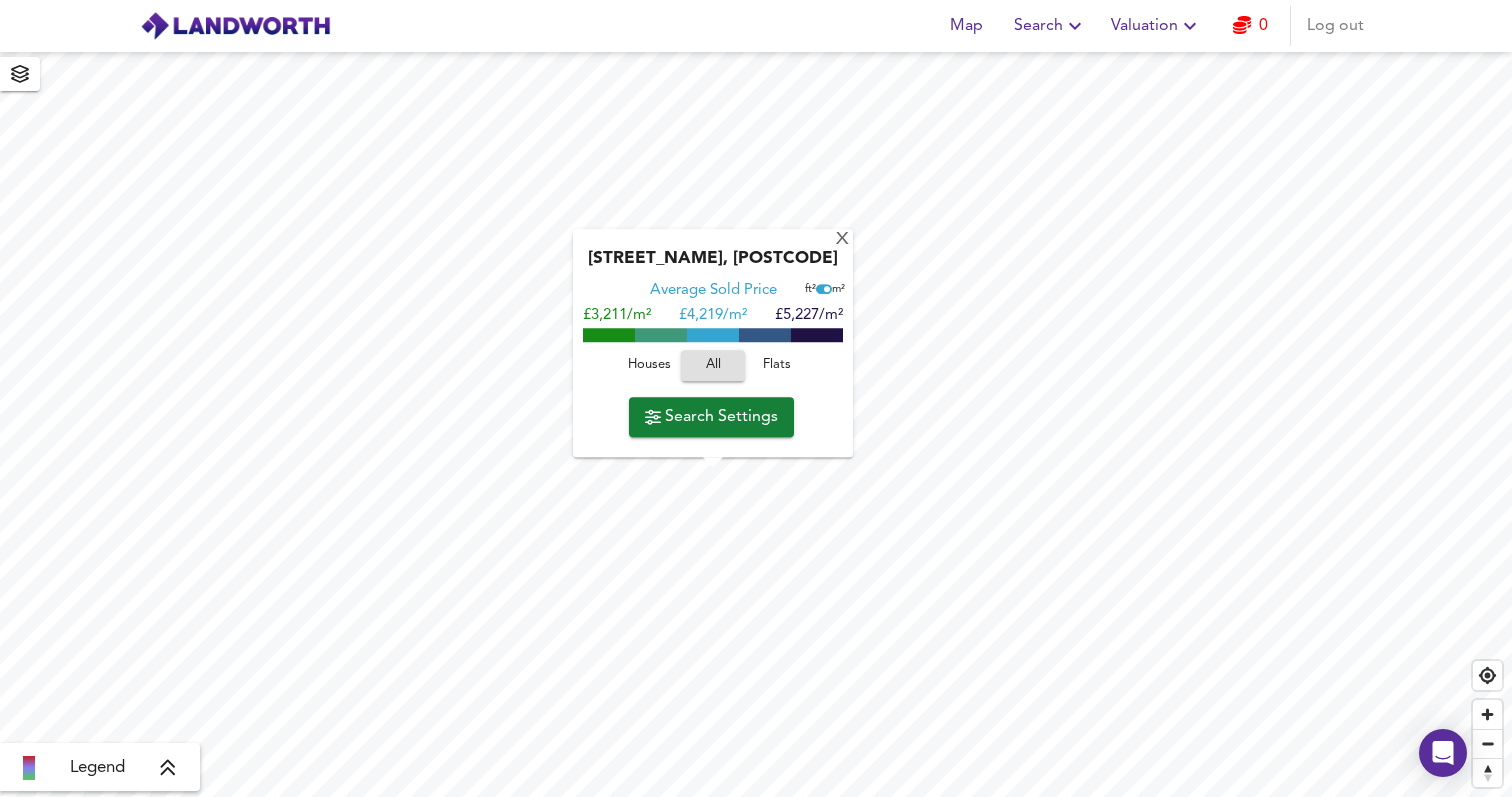 click on "X [STREET_NAME], [POSTCODE] Average Sold Price ft²   m² £3,211/m² £ 4,219/m² £5,227/m² Houses All Flats    Search Settings" at bounding box center (756, 424) 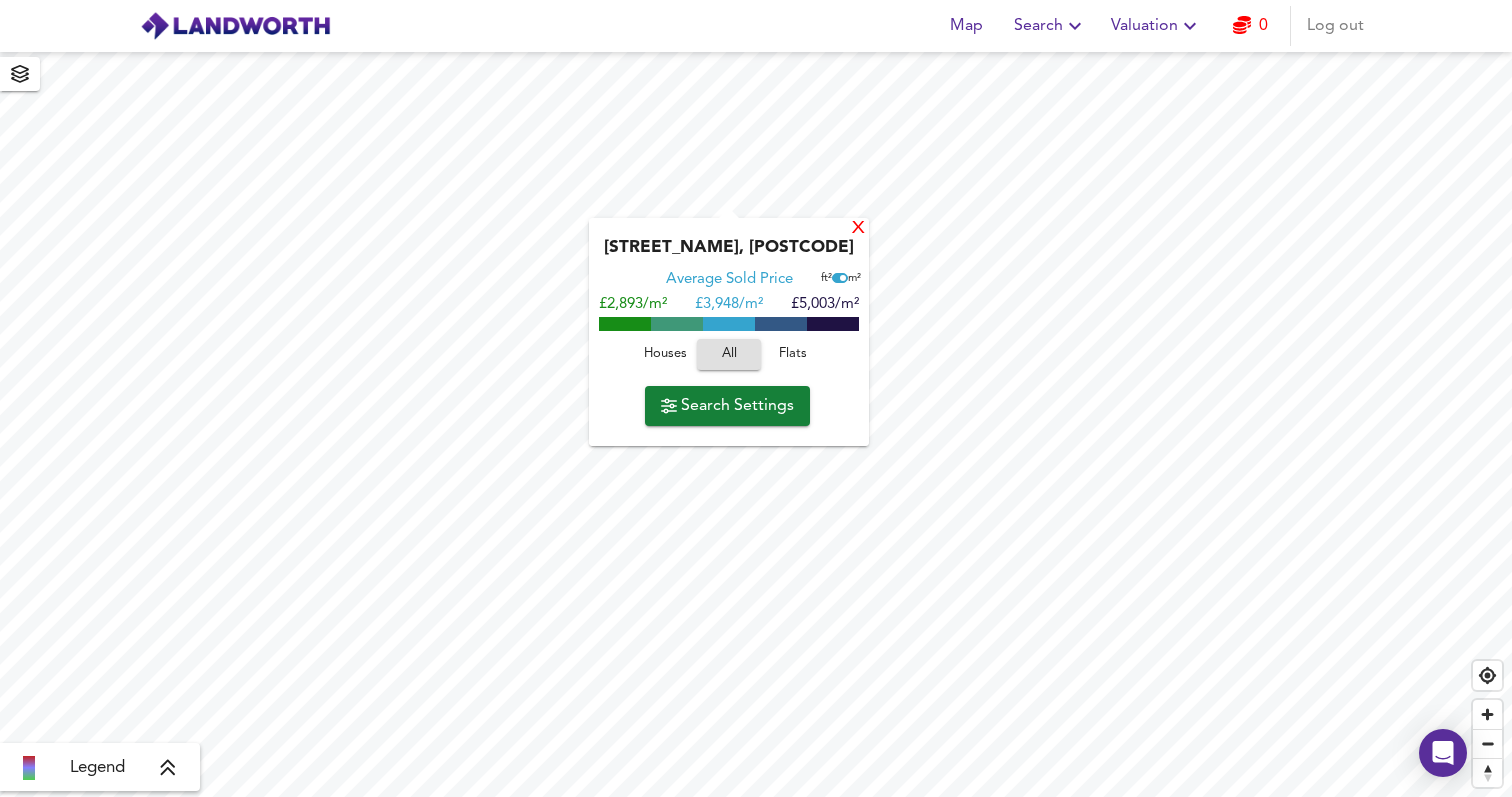 click on "X" at bounding box center [858, 228] 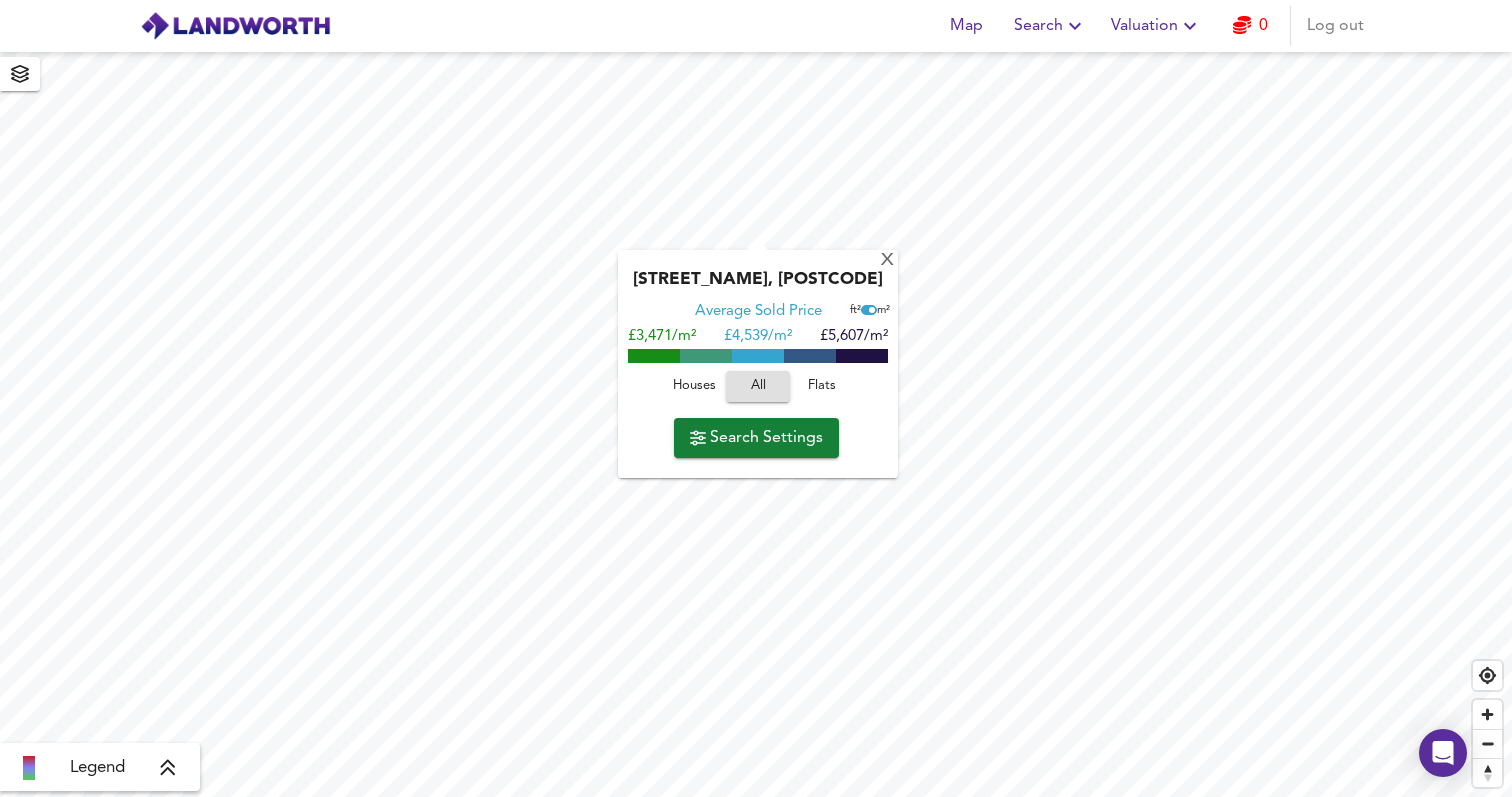 click on "[STREET_NAME], [POSTCODE] Average Sold Price ft²   m² £3,471/m² £ 4,539/m² £5,607/m² Houses All Flats    Search Settings" at bounding box center (758, 364) 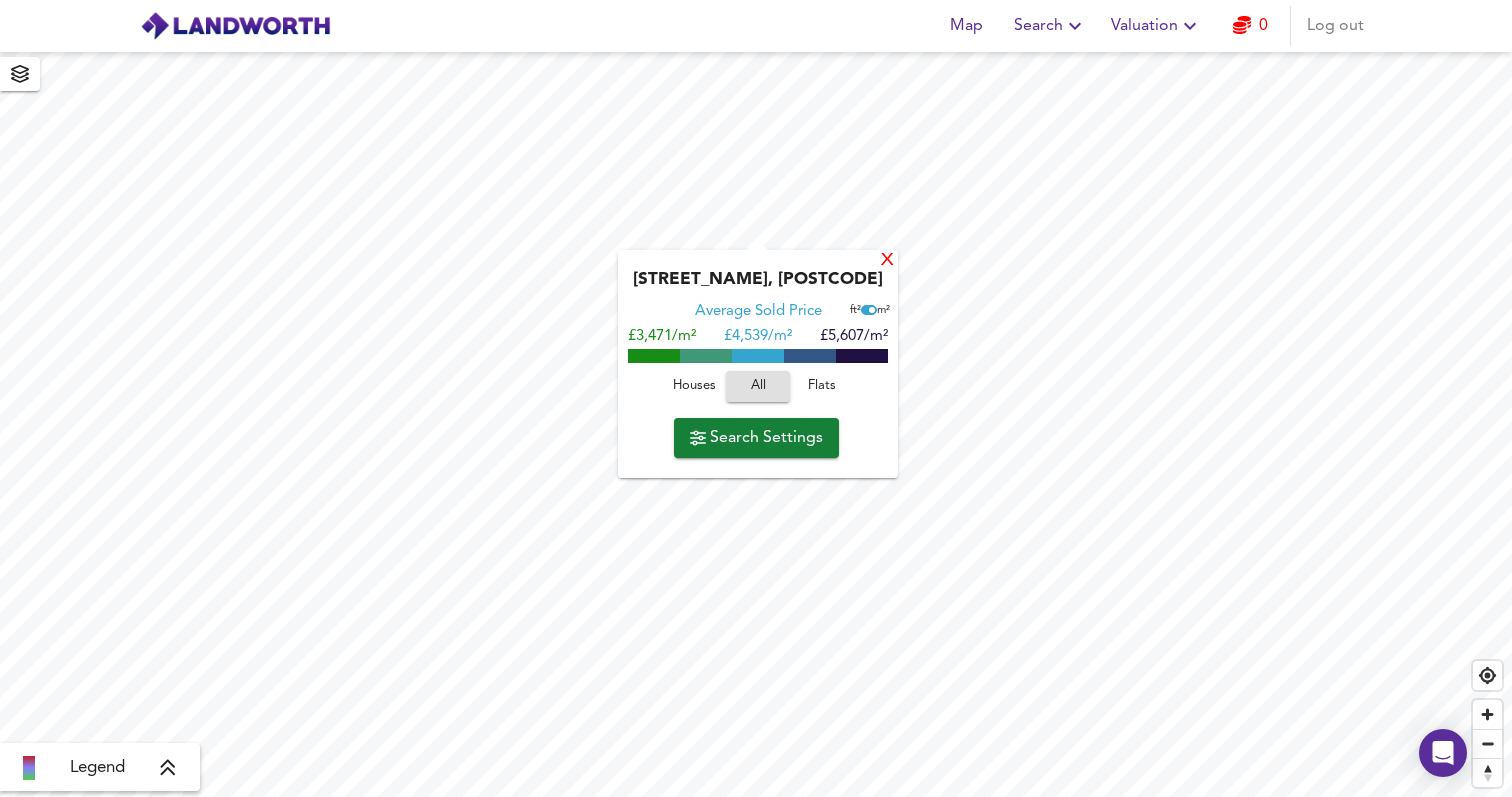 click on "X" at bounding box center [887, 260] 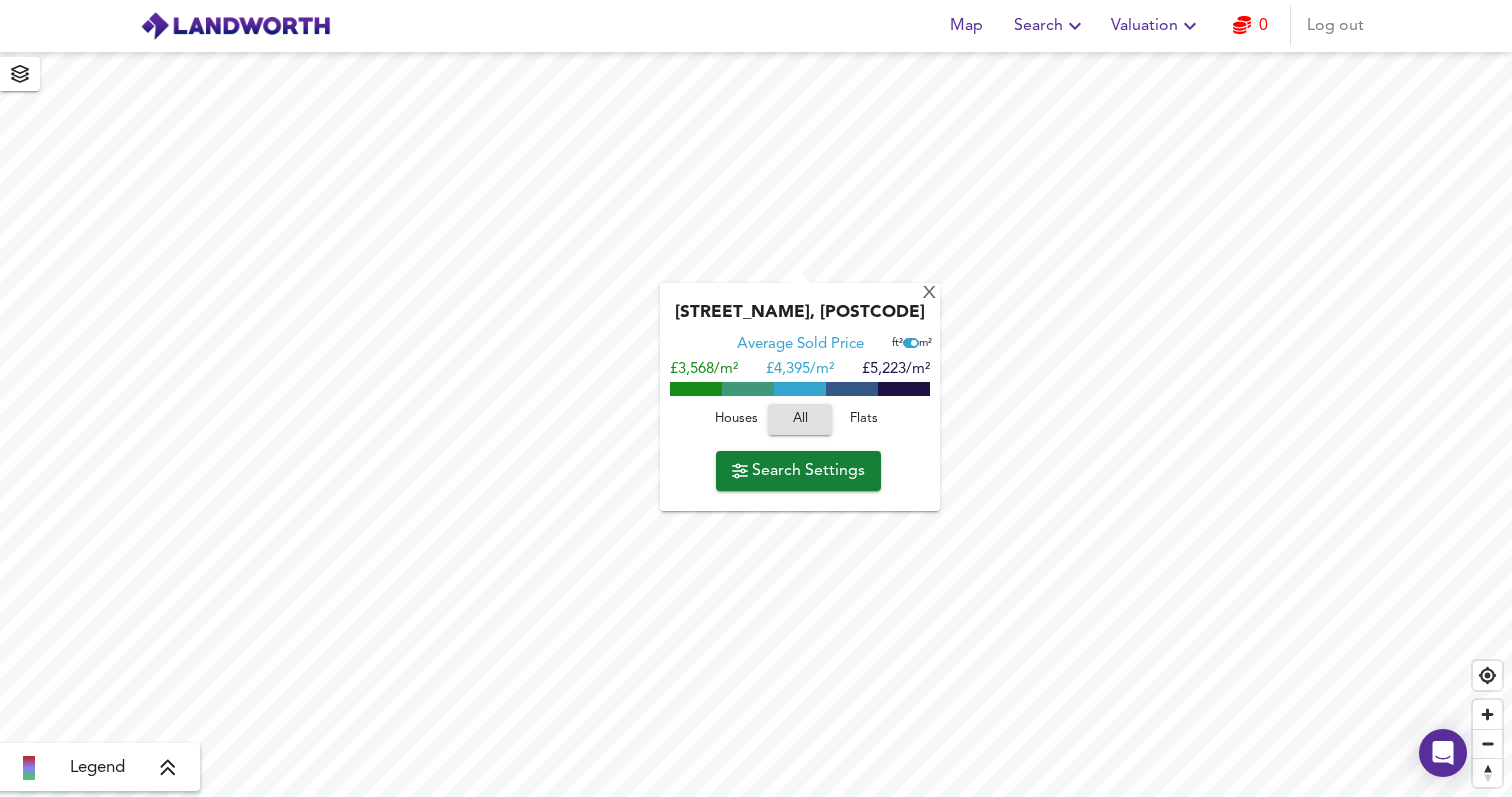 click on "X [STREET_NAME], [POSTCODE] Average Sold Price ft²   m² £3,568/m² £ 4,395/m² £5,223/m² Houses All Flats    Search Settings" at bounding box center [756, 424] 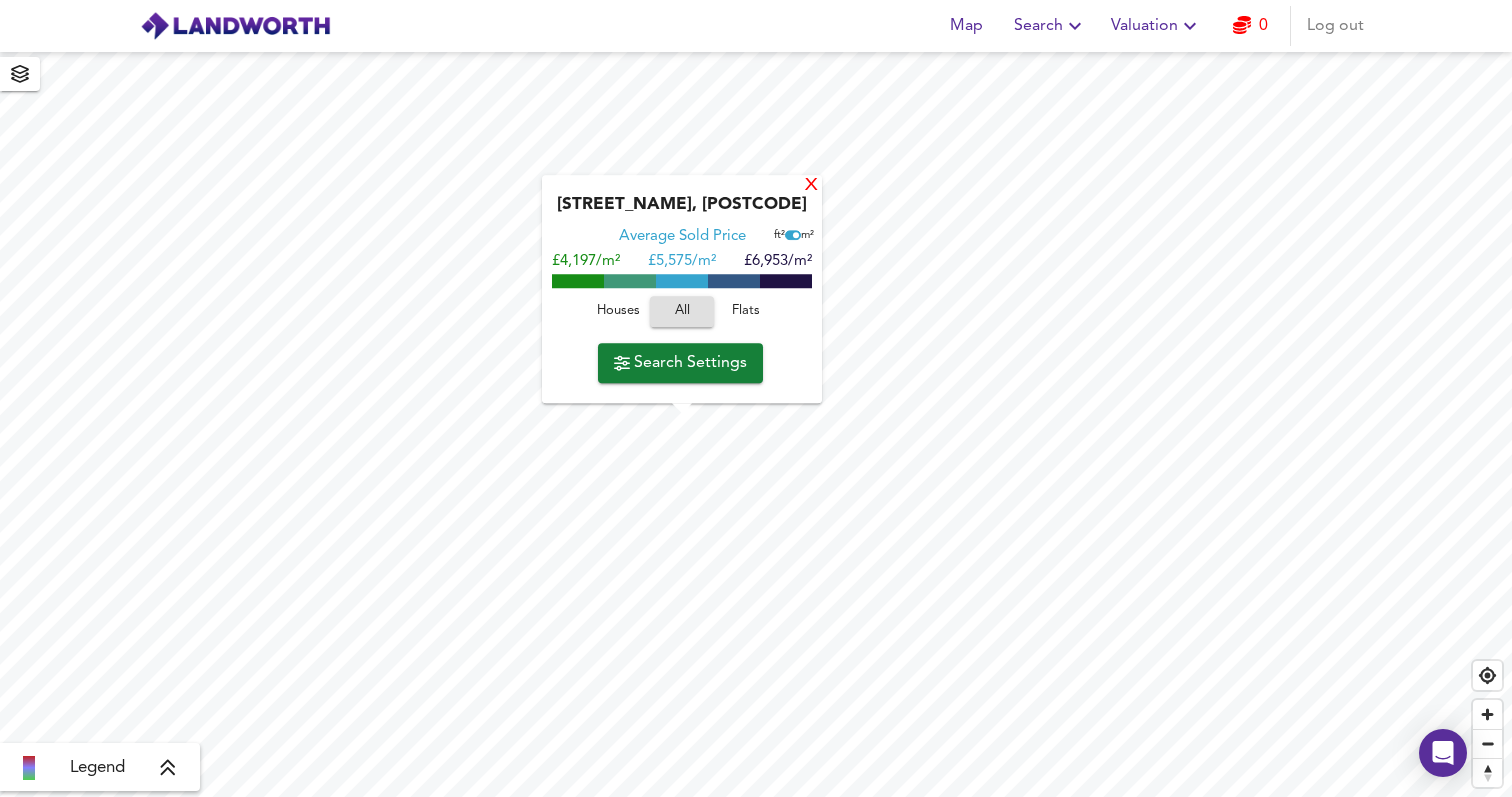 click on "X" at bounding box center (811, 186) 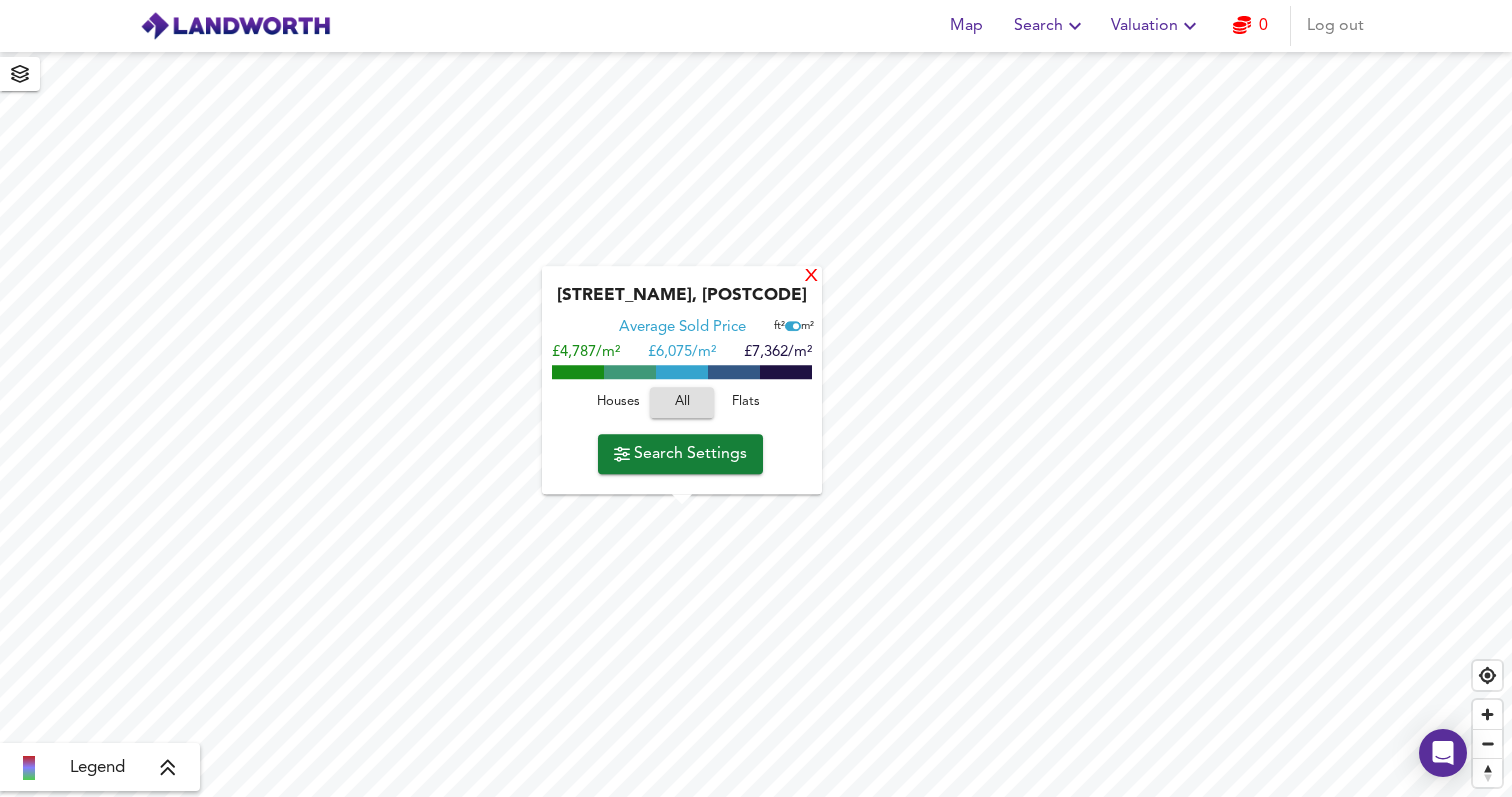 click on "X" at bounding box center (811, 277) 